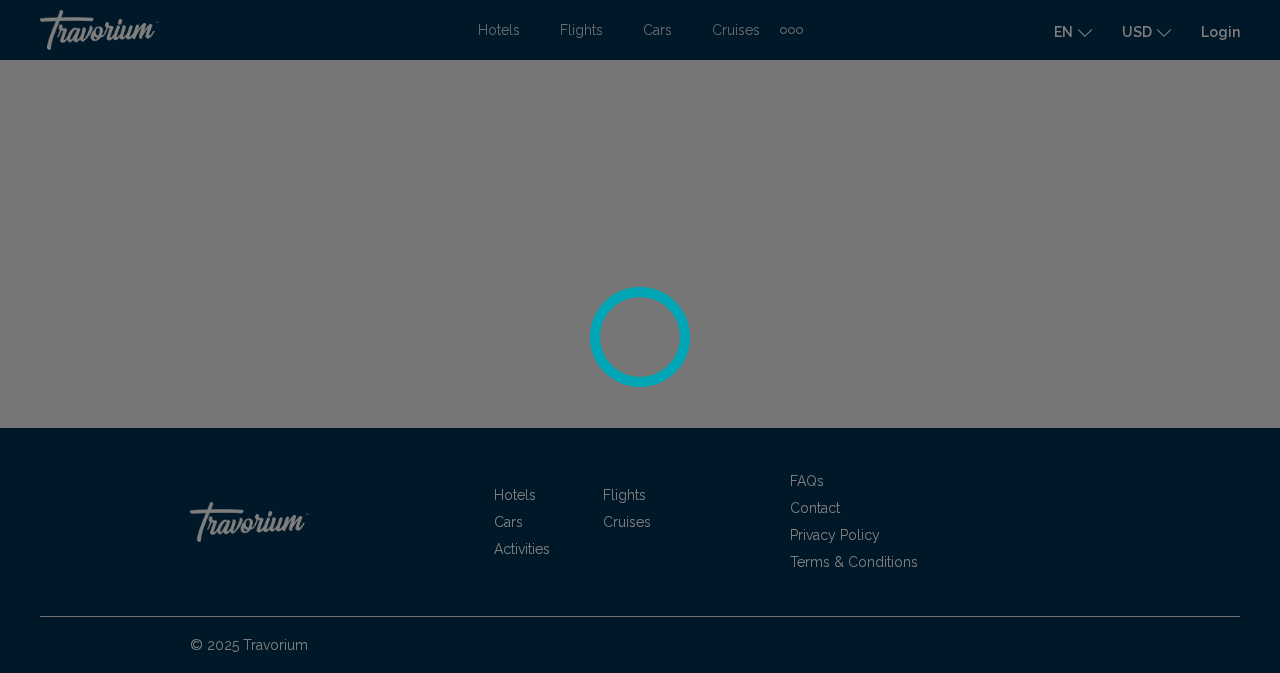 scroll, scrollTop: 0, scrollLeft: 0, axis: both 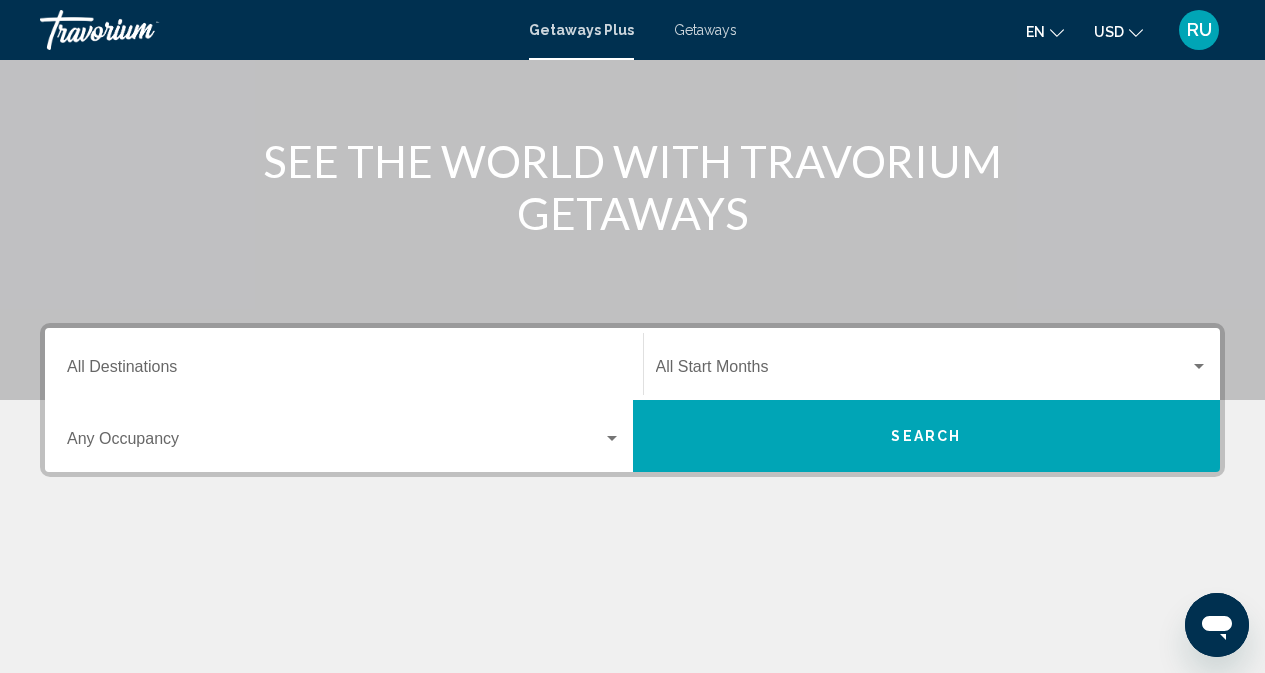 click on "Getaways" at bounding box center [705, 30] 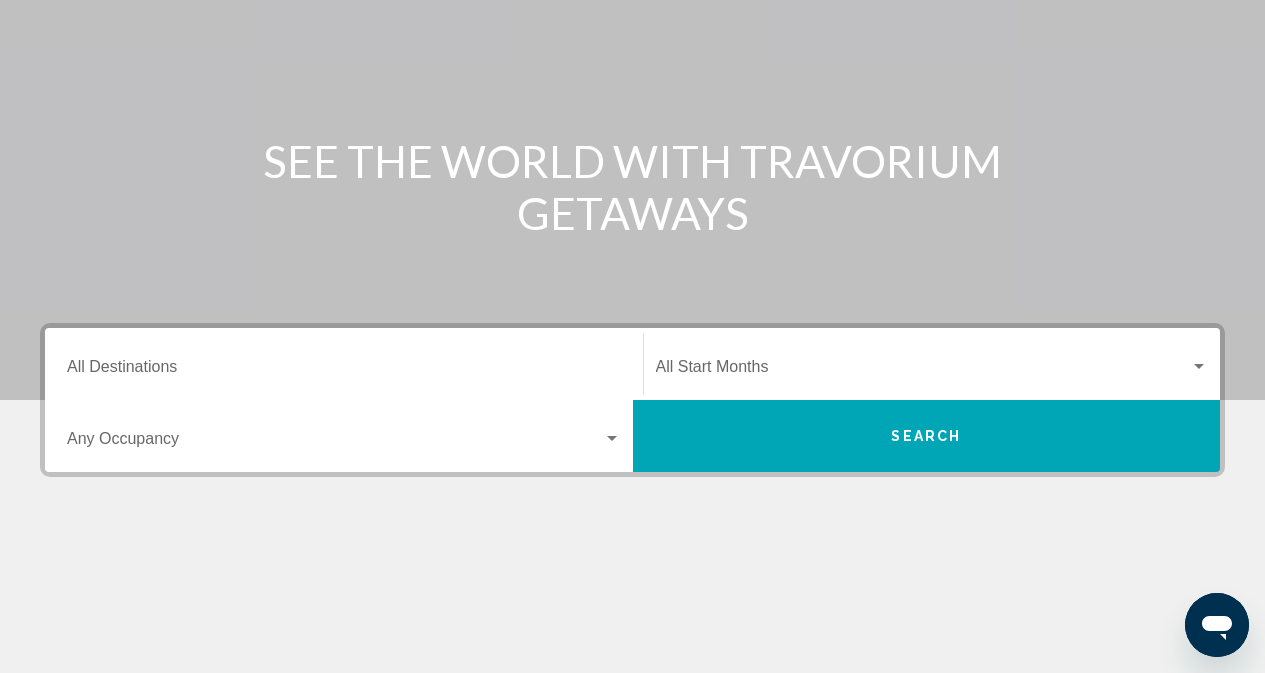 scroll, scrollTop: 0, scrollLeft: 0, axis: both 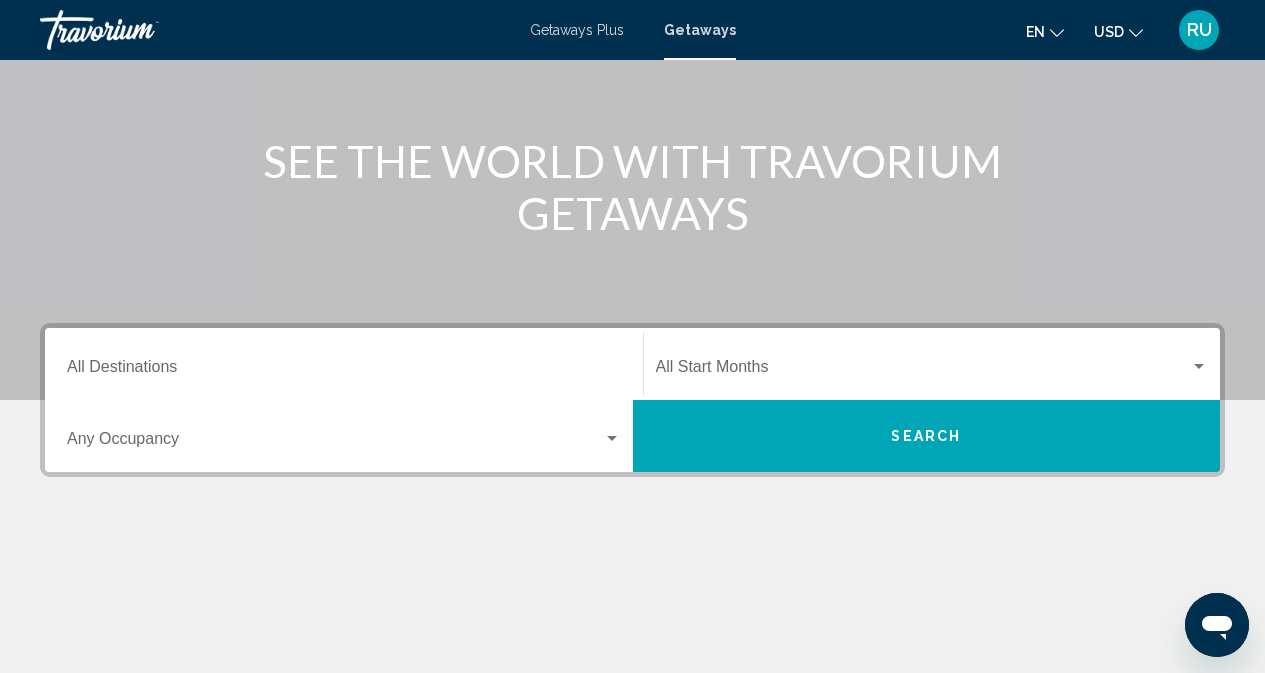 click on "Destination All Destinations" at bounding box center [344, 371] 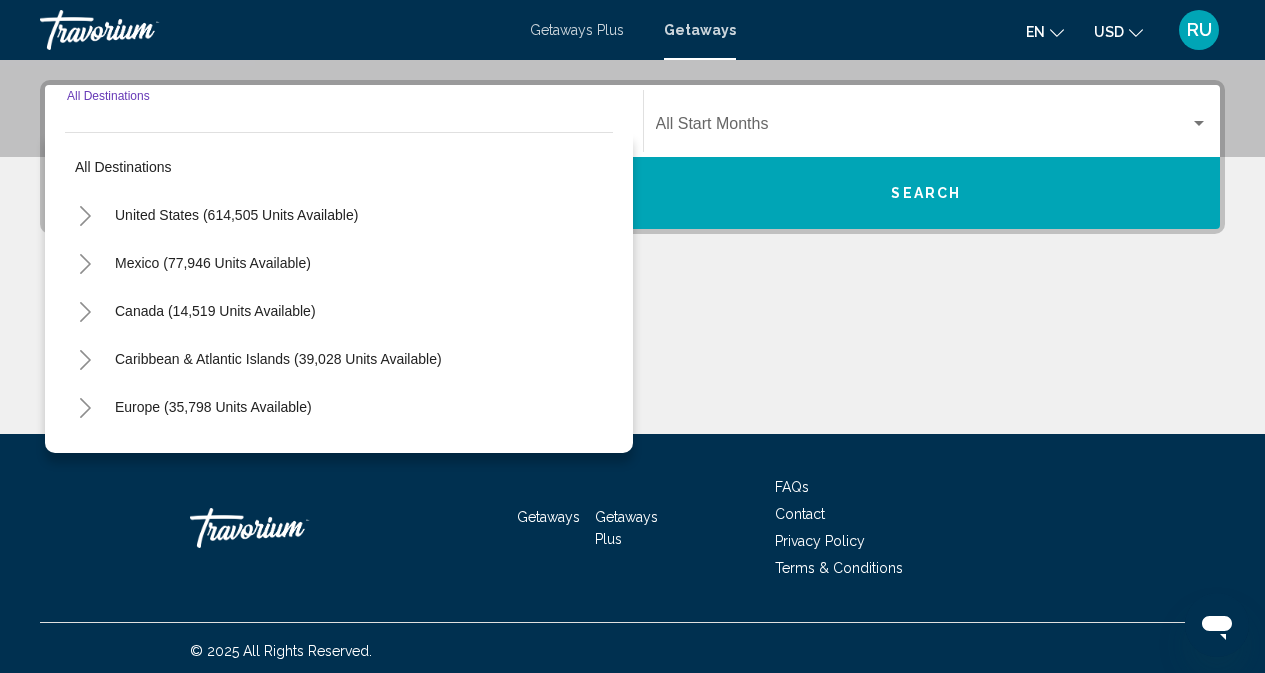 scroll, scrollTop: 449, scrollLeft: 0, axis: vertical 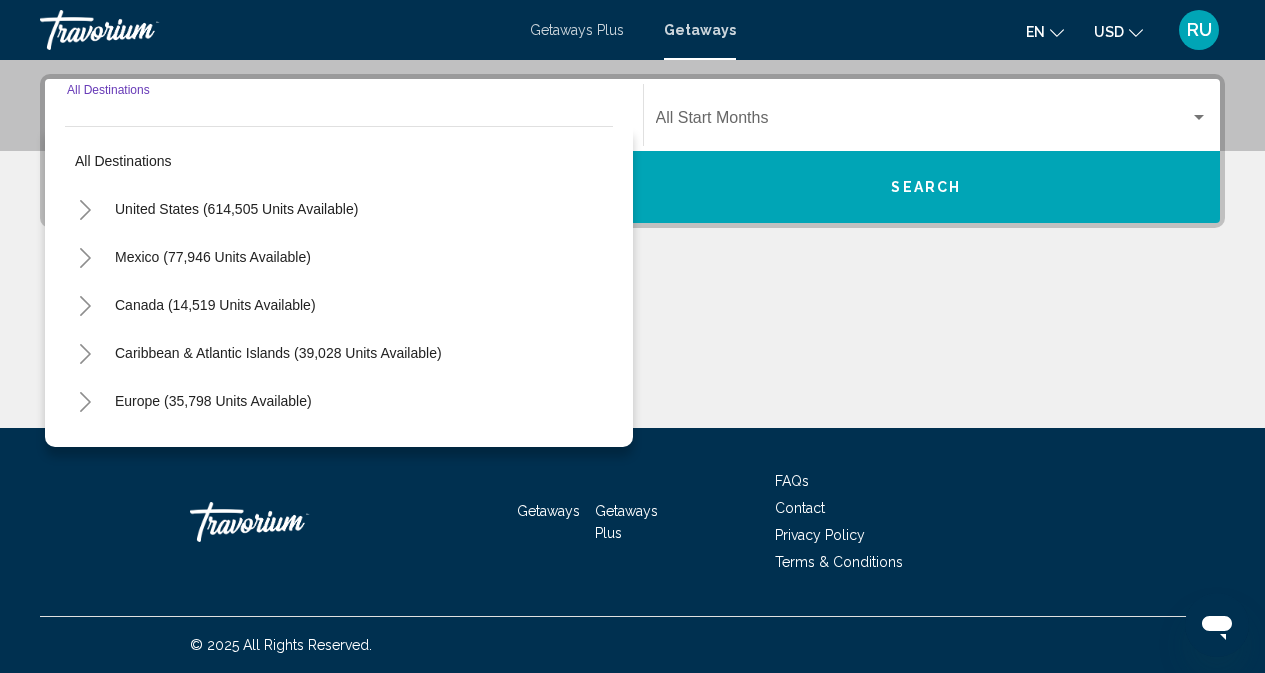 click 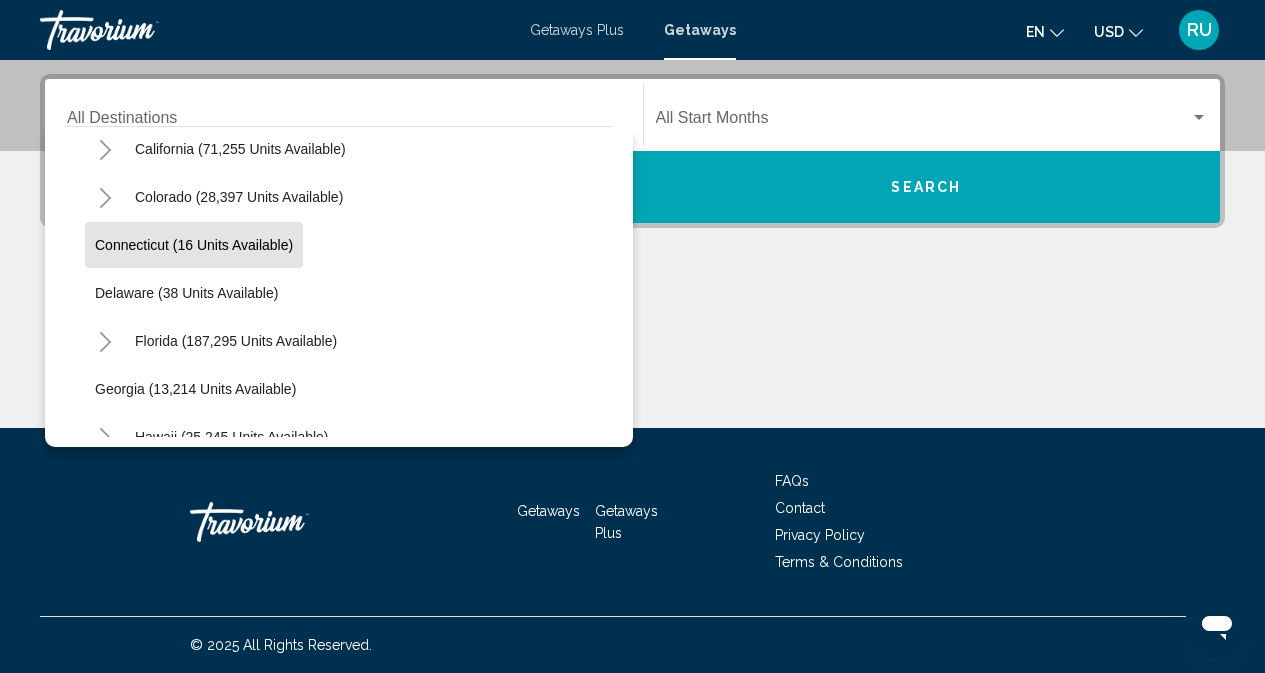 scroll, scrollTop: 300, scrollLeft: 0, axis: vertical 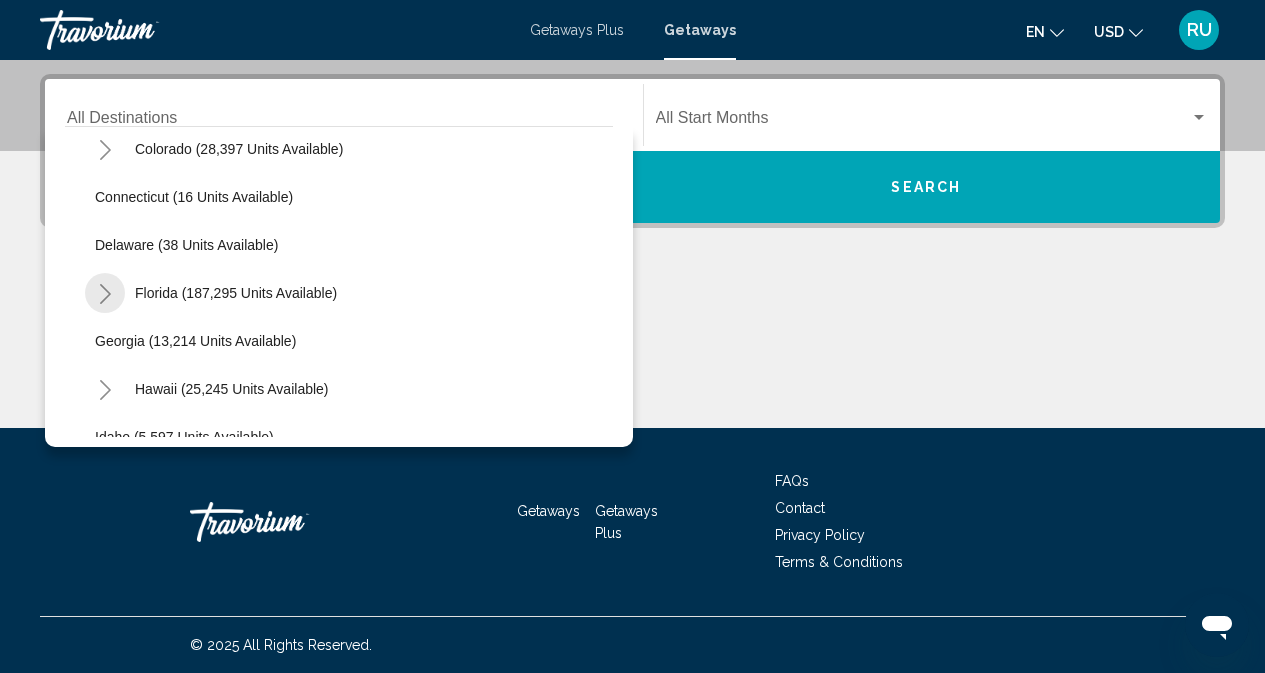 click 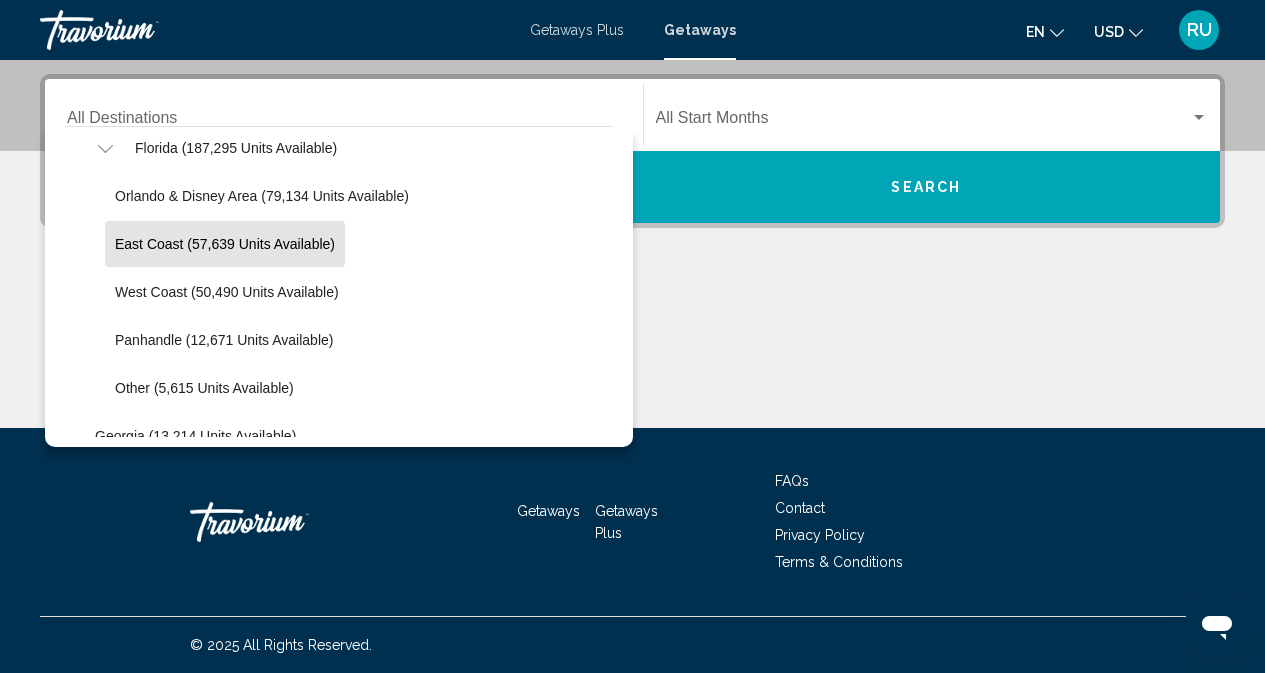 scroll, scrollTop: 500, scrollLeft: 0, axis: vertical 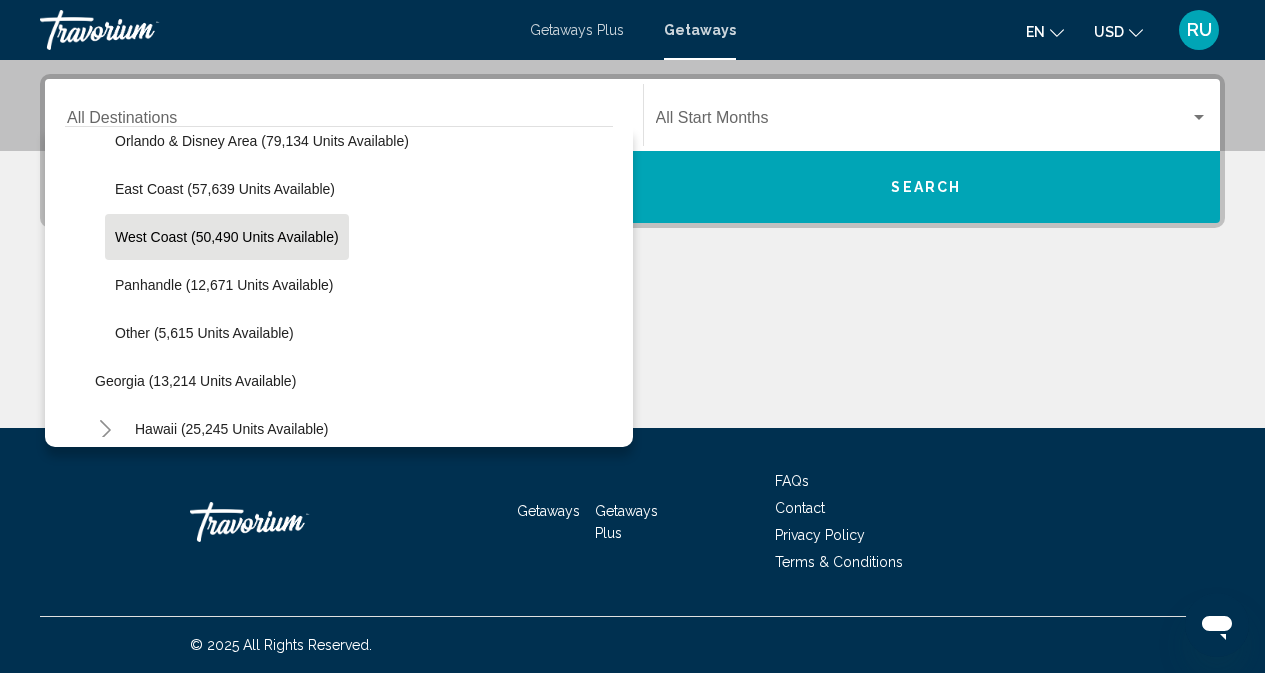 click on "West Coast (50,490 units available)" 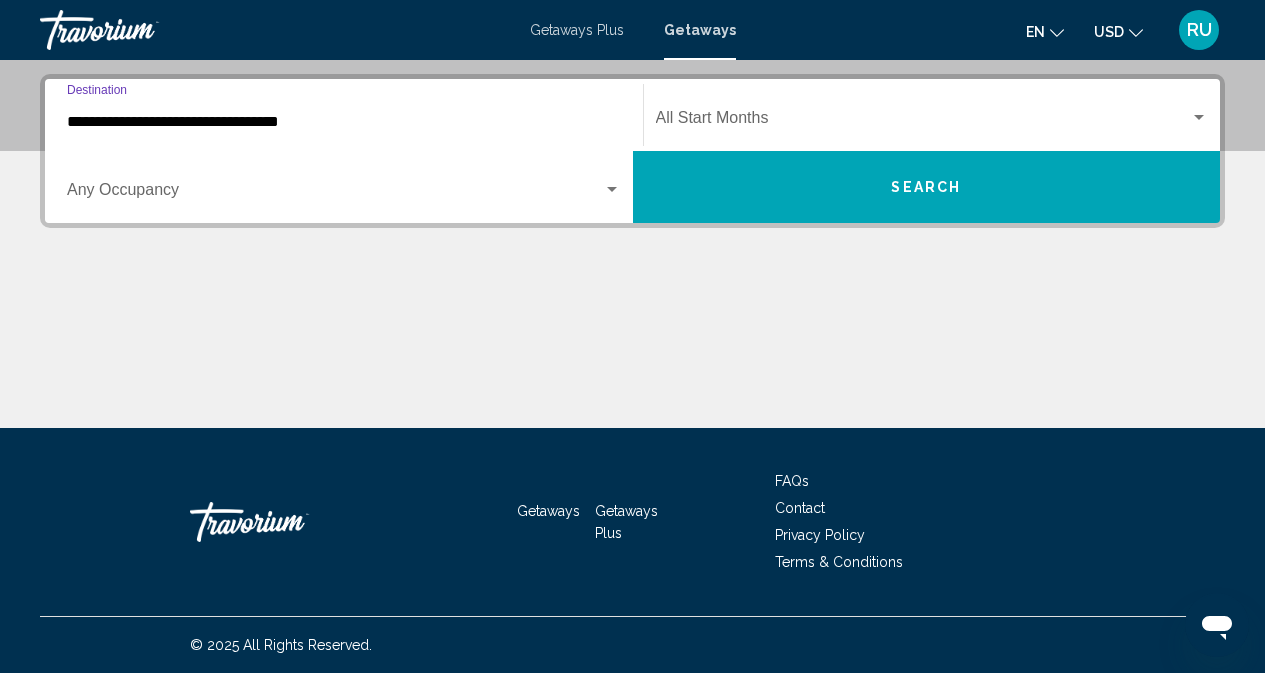 click on "Occupancy Any Occupancy" at bounding box center [344, 187] 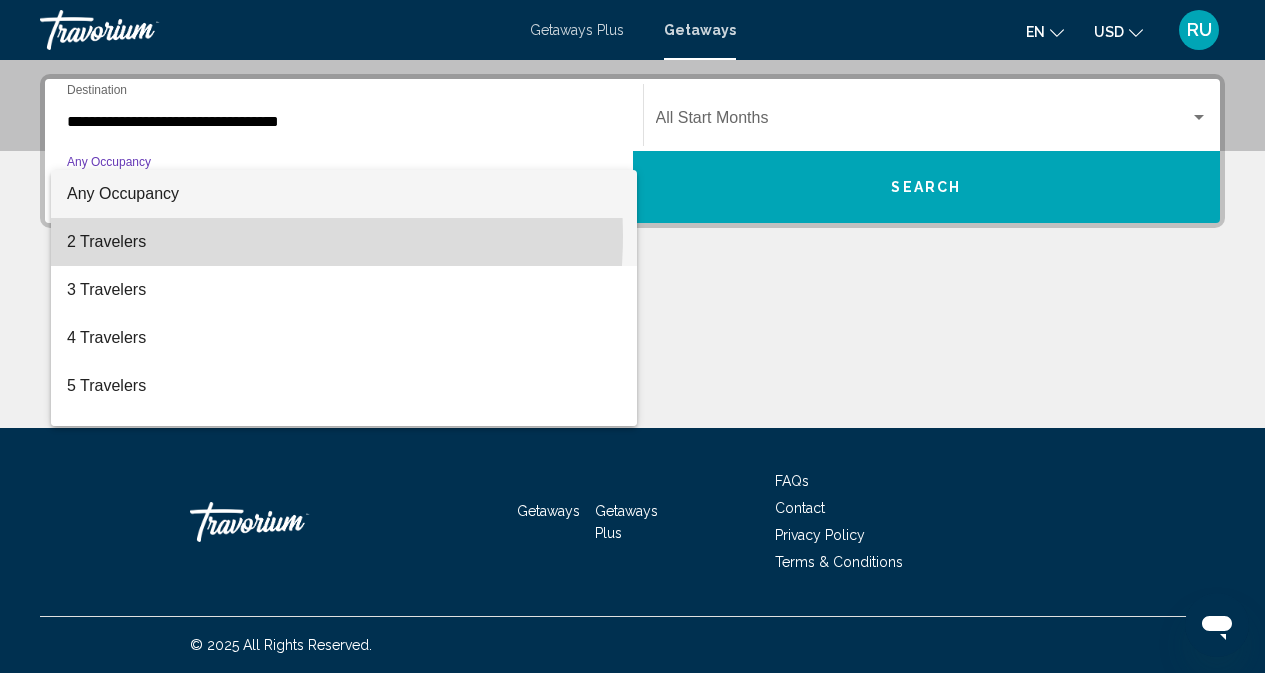 click on "2 Travelers" at bounding box center (344, 242) 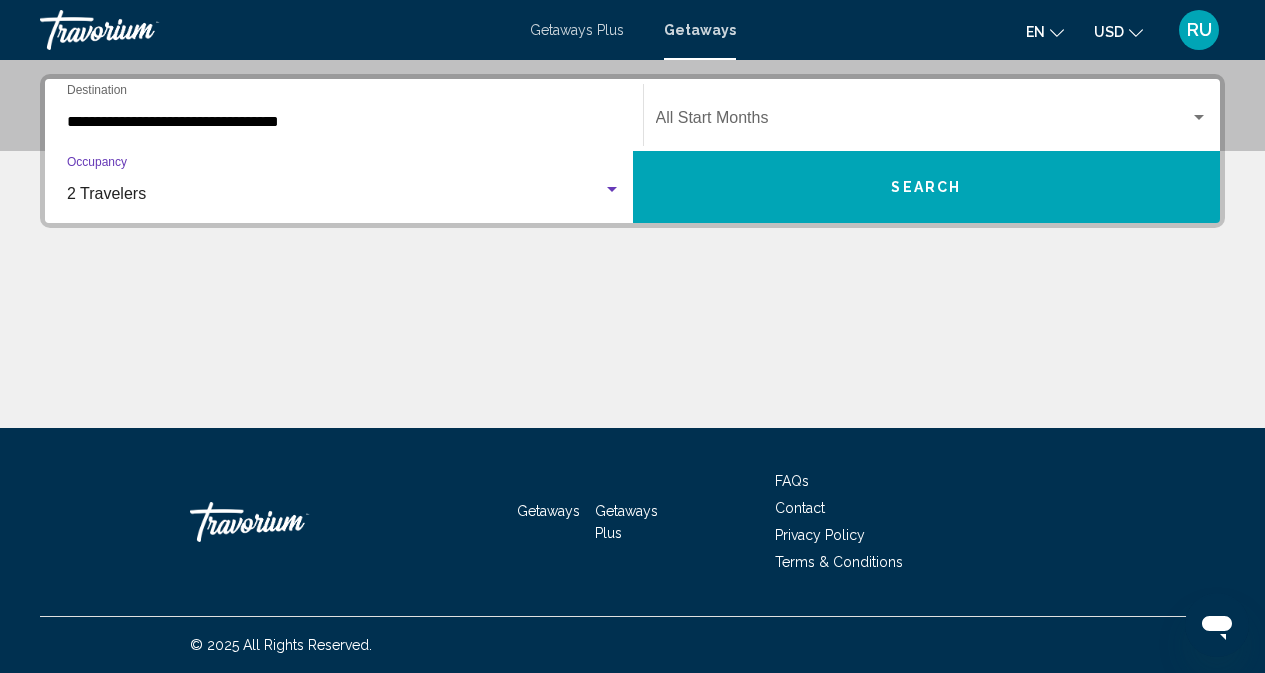 click on "Search" at bounding box center [926, 188] 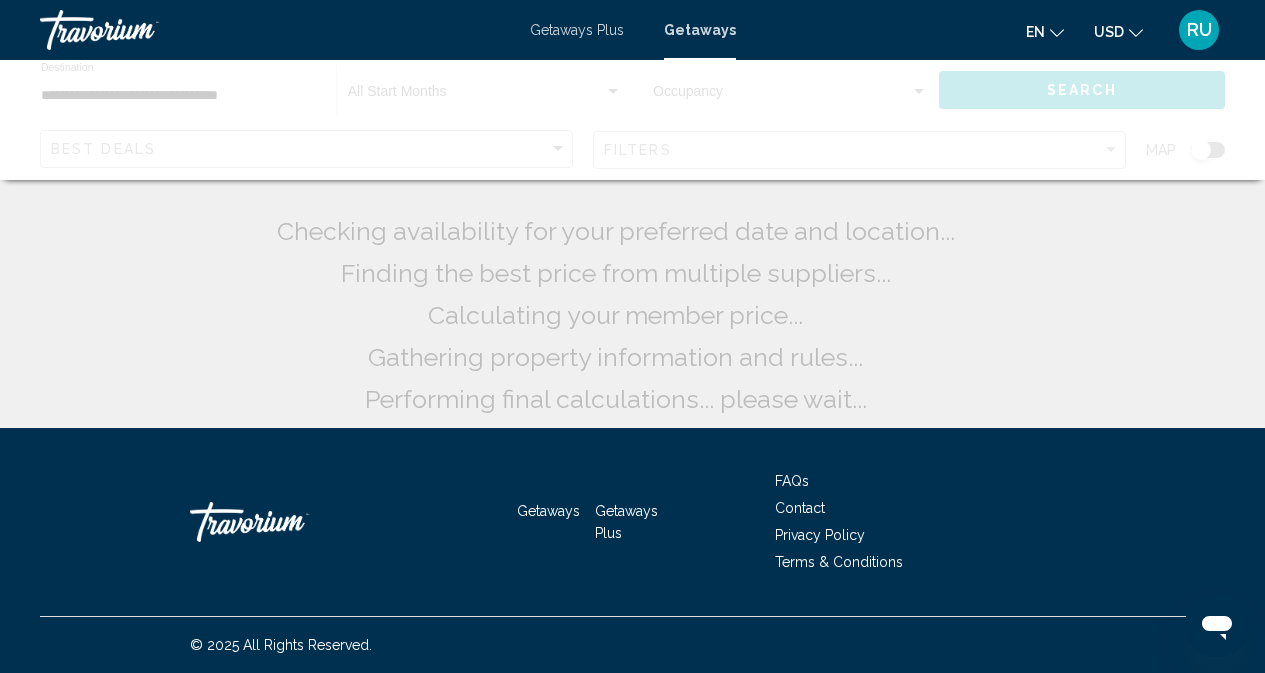 scroll, scrollTop: 0, scrollLeft: 0, axis: both 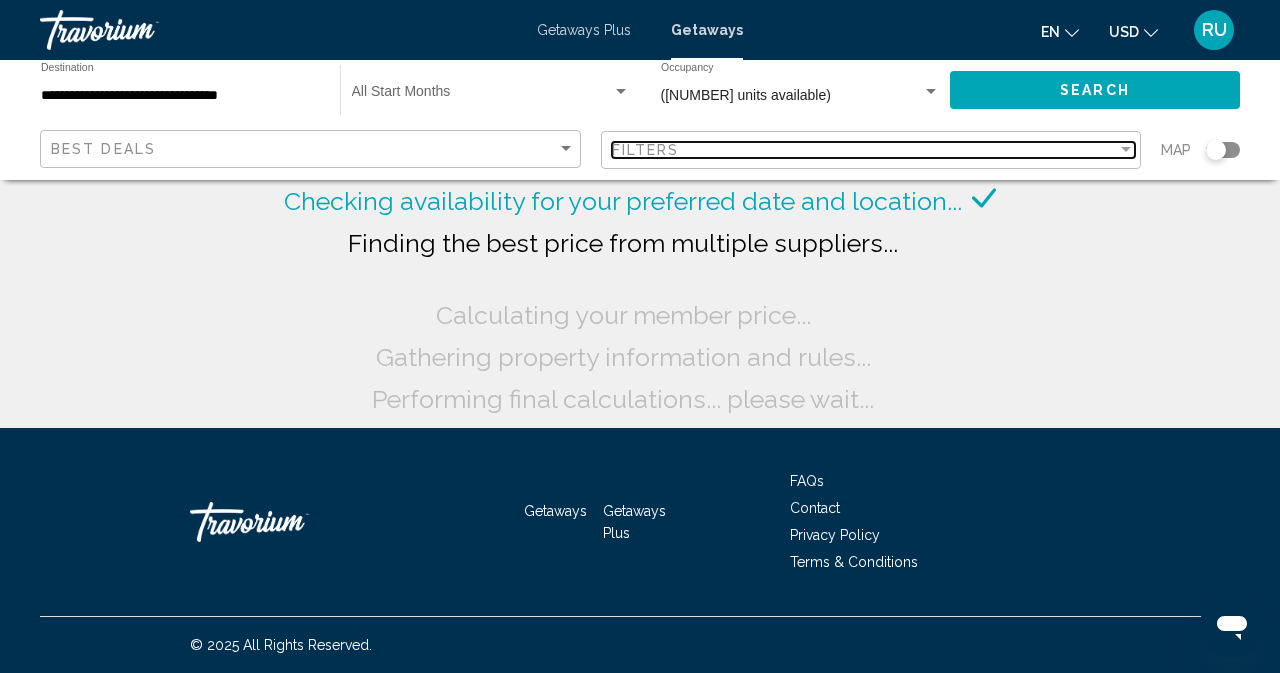 click on "Filters" at bounding box center (865, 150) 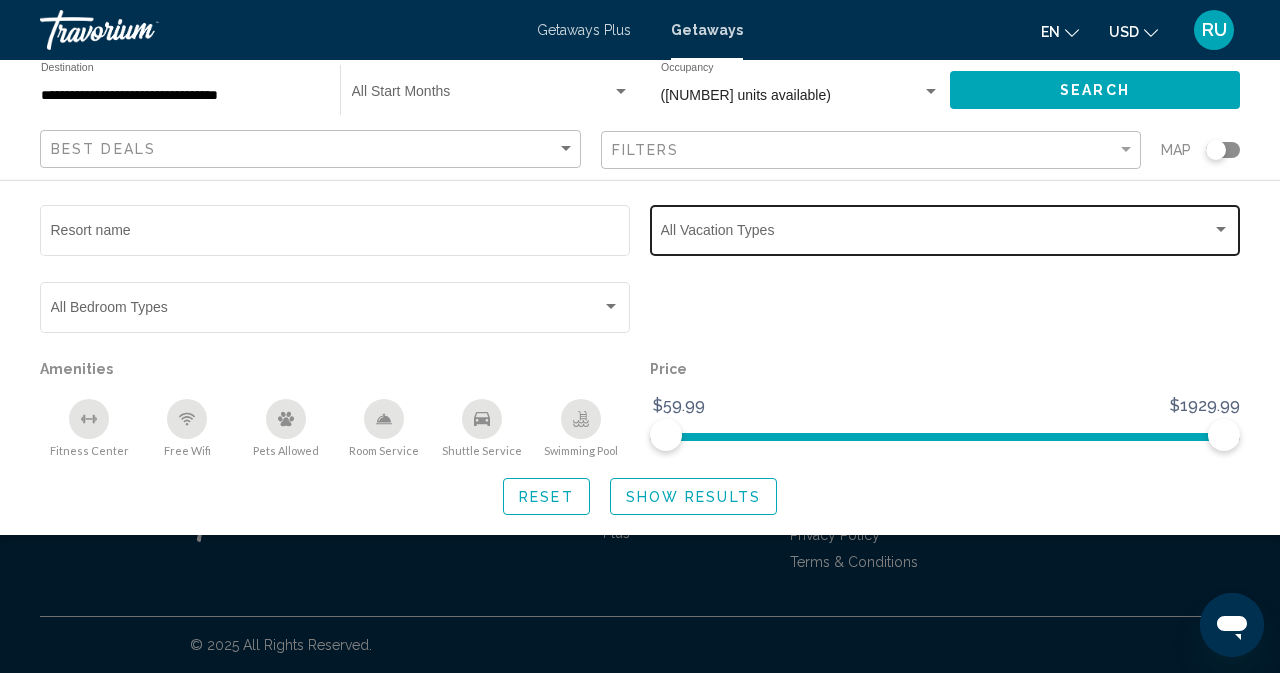 click on "Vacation Types All Vacation Types" 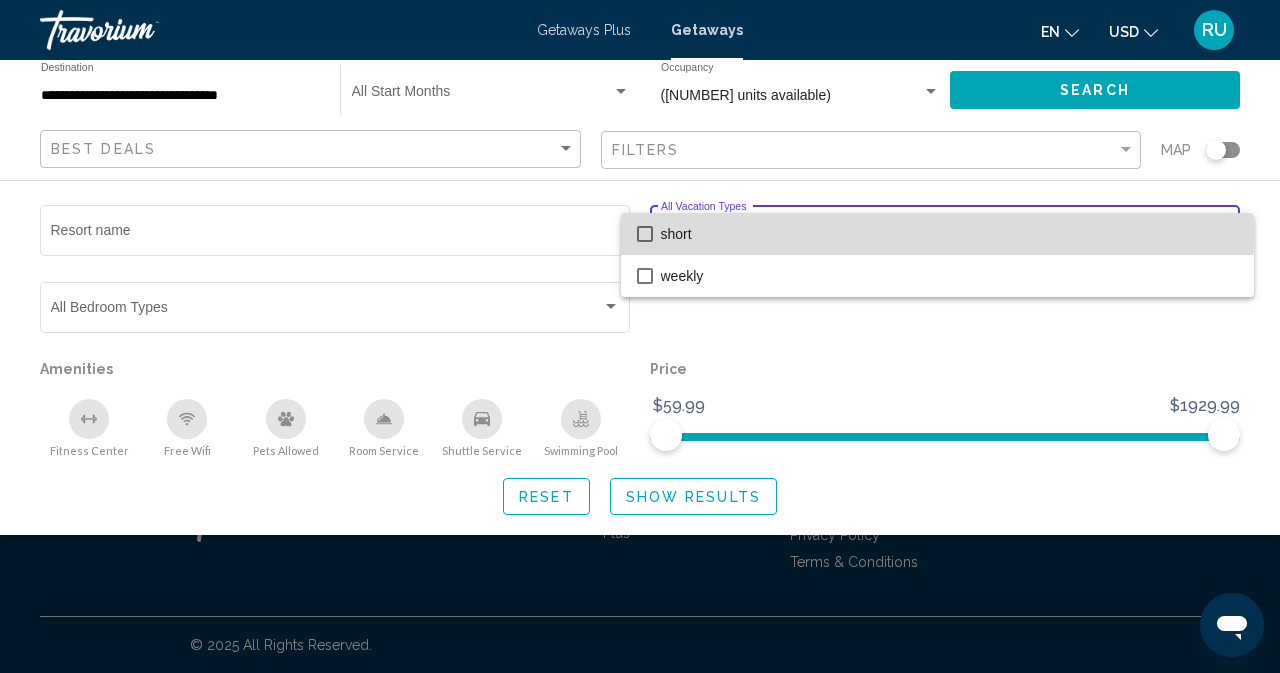 click on "short" at bounding box center (949, 234) 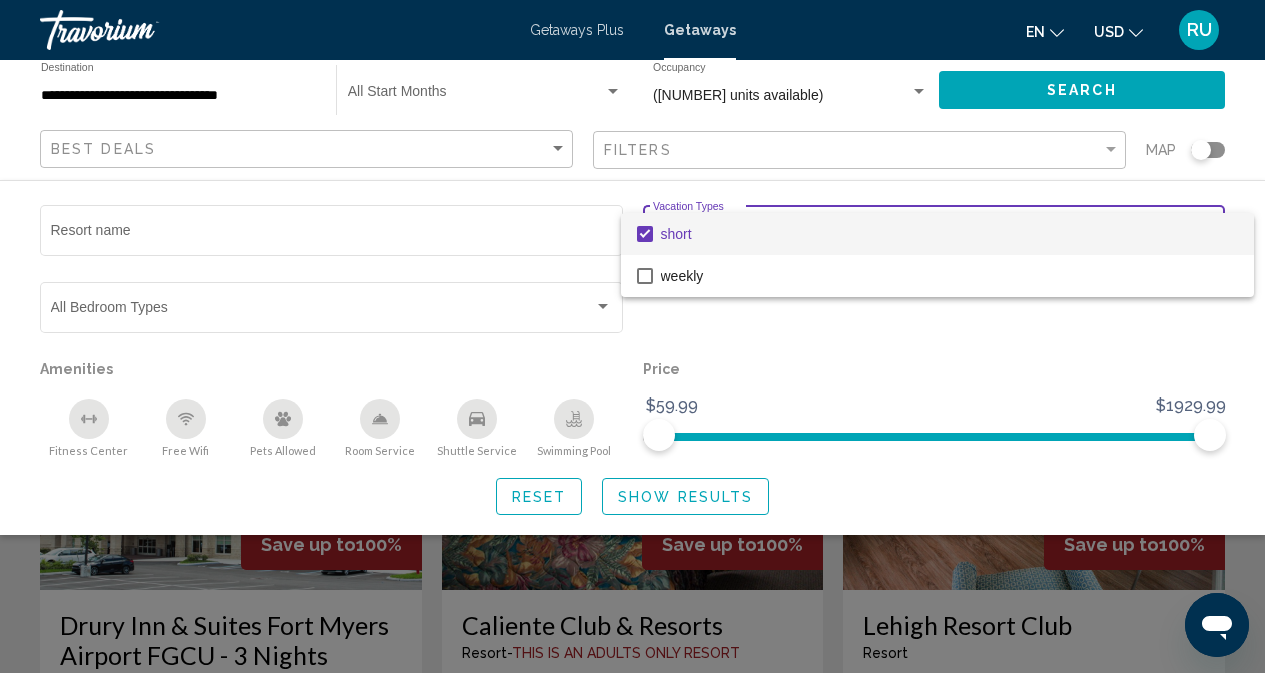 click at bounding box center (632, 336) 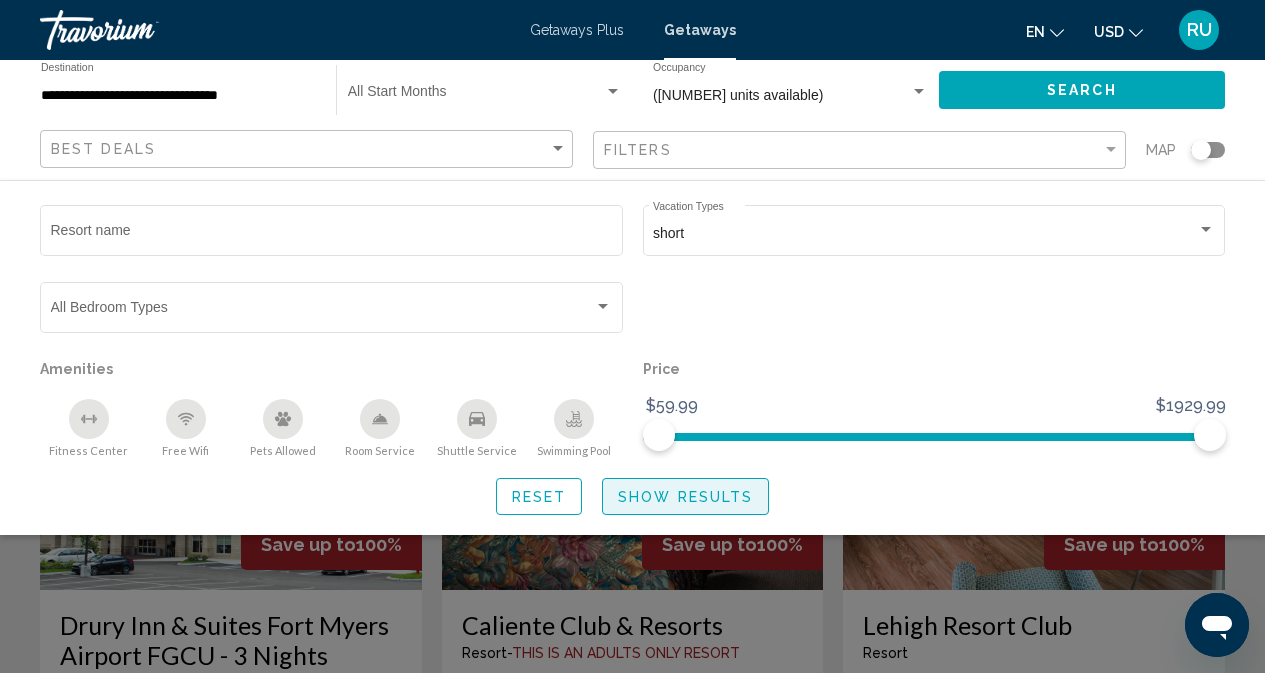 click on "Show Results" 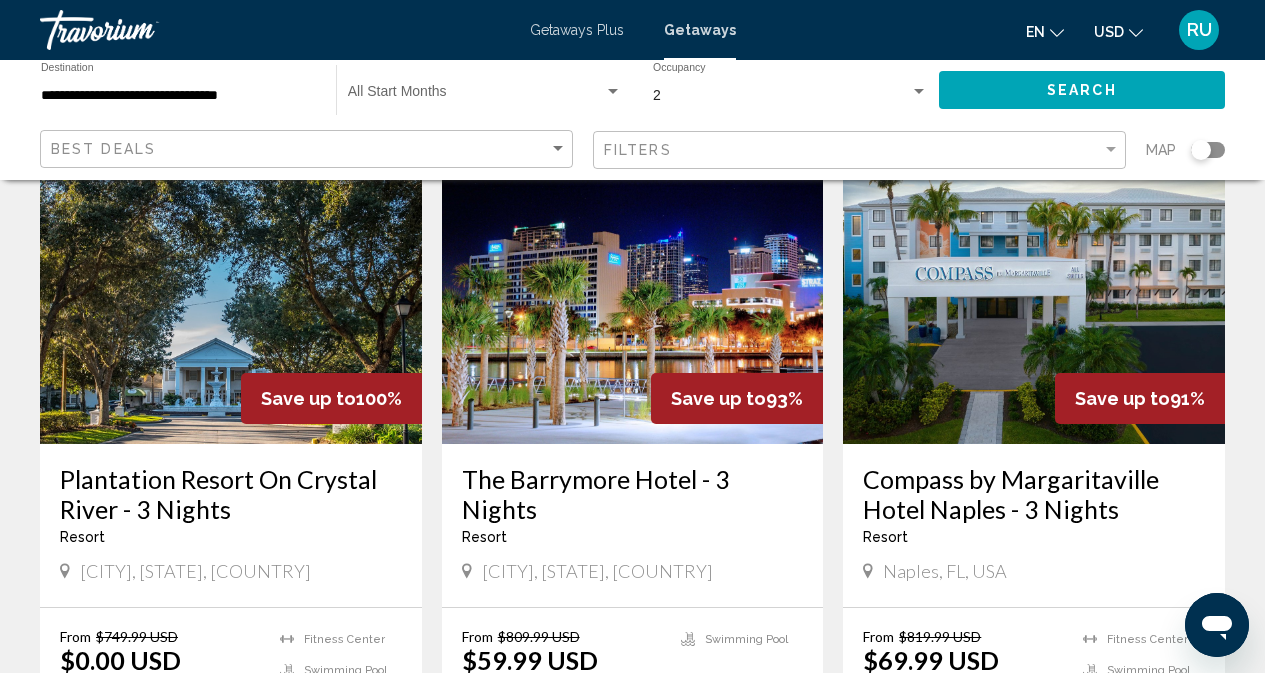 scroll, scrollTop: 900, scrollLeft: 0, axis: vertical 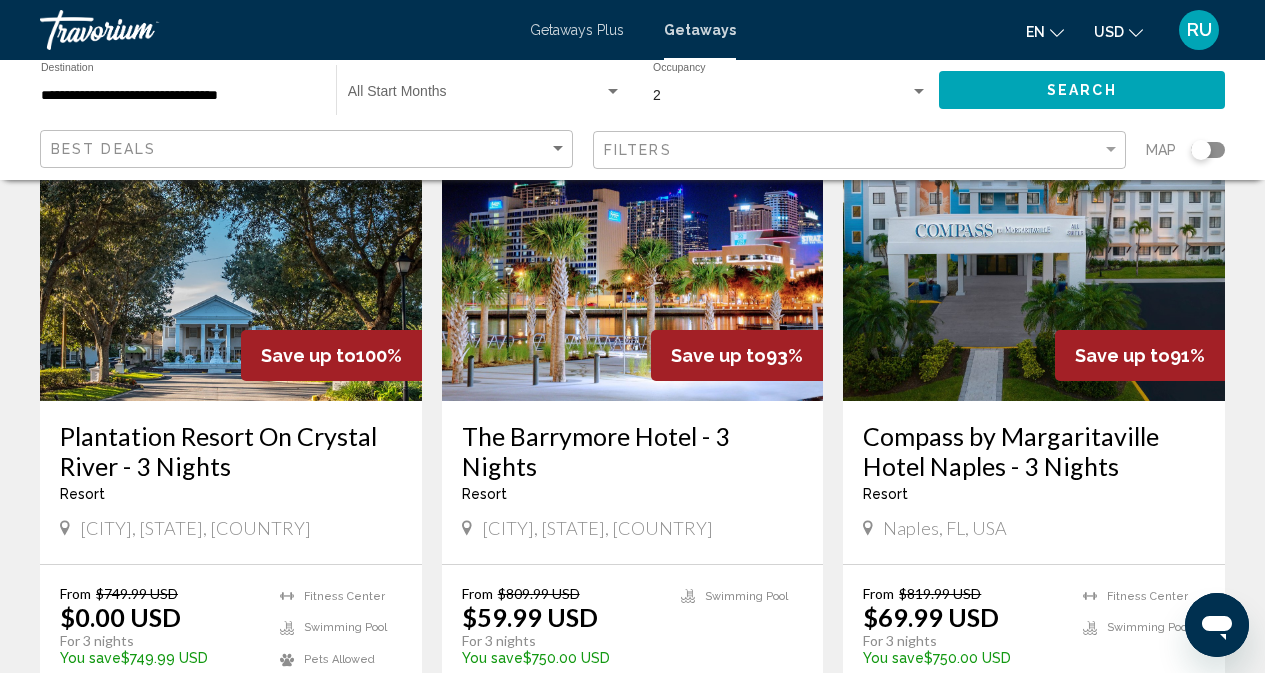 click at bounding box center [231, 241] 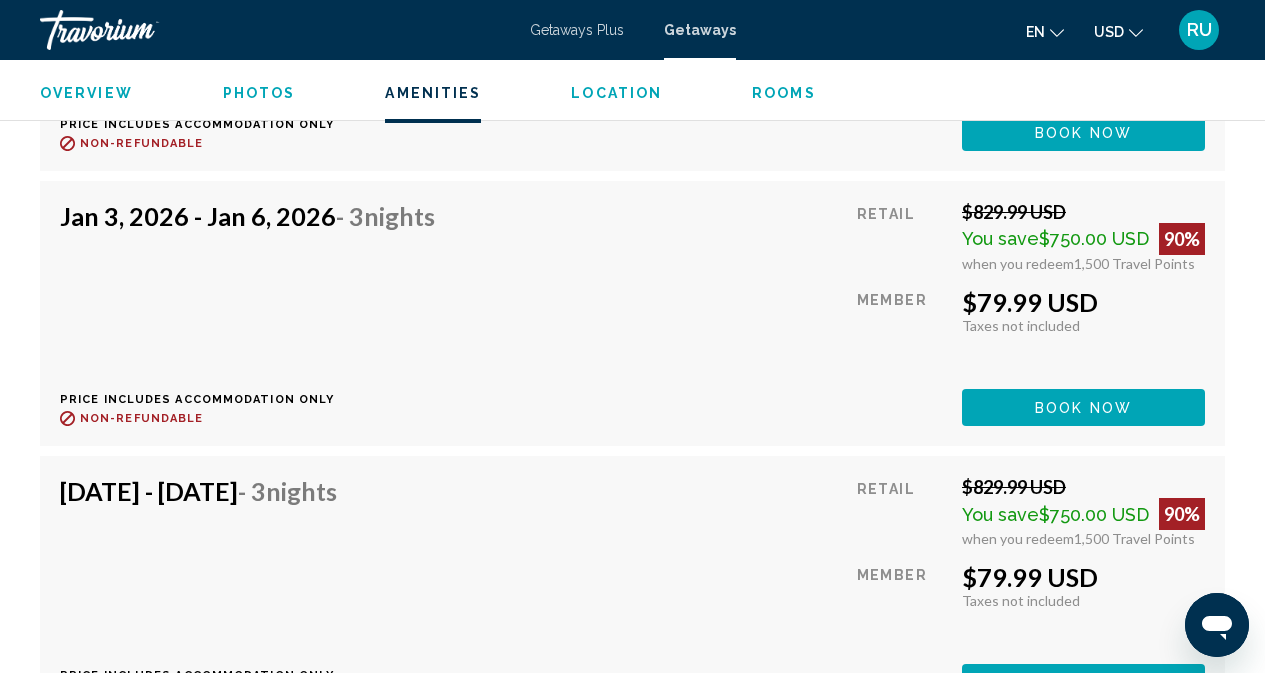 scroll, scrollTop: 3799, scrollLeft: 0, axis: vertical 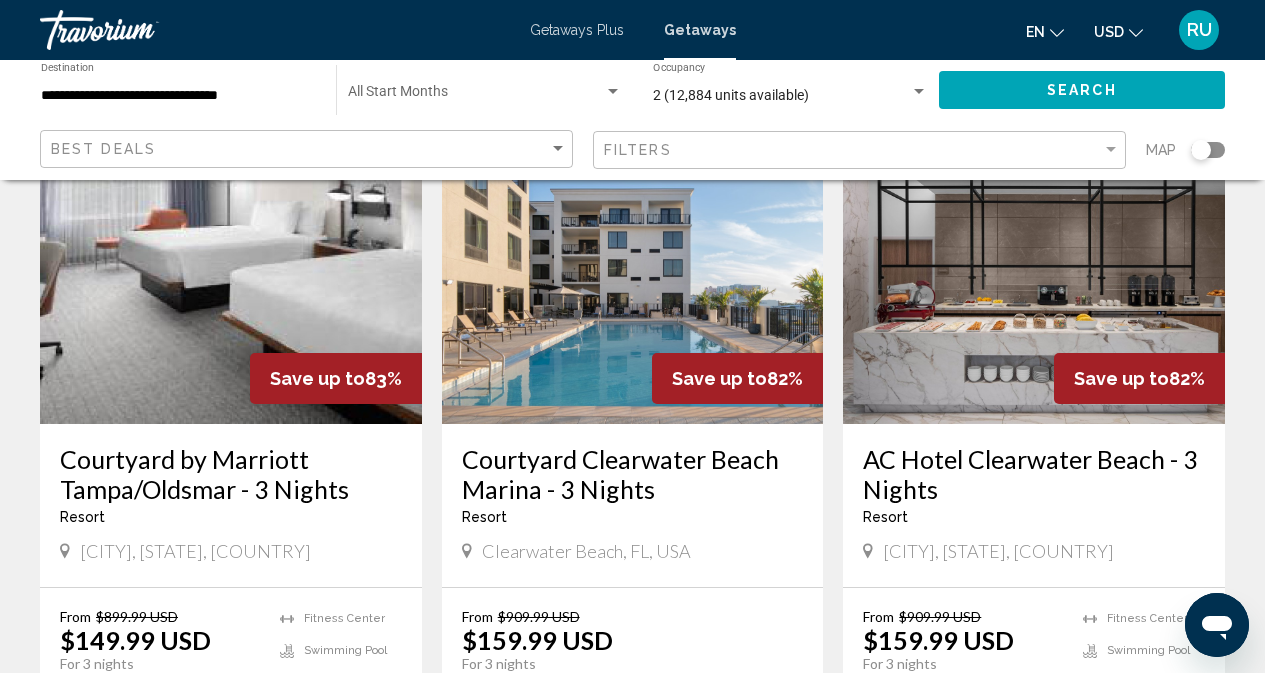 click at bounding box center (1034, 264) 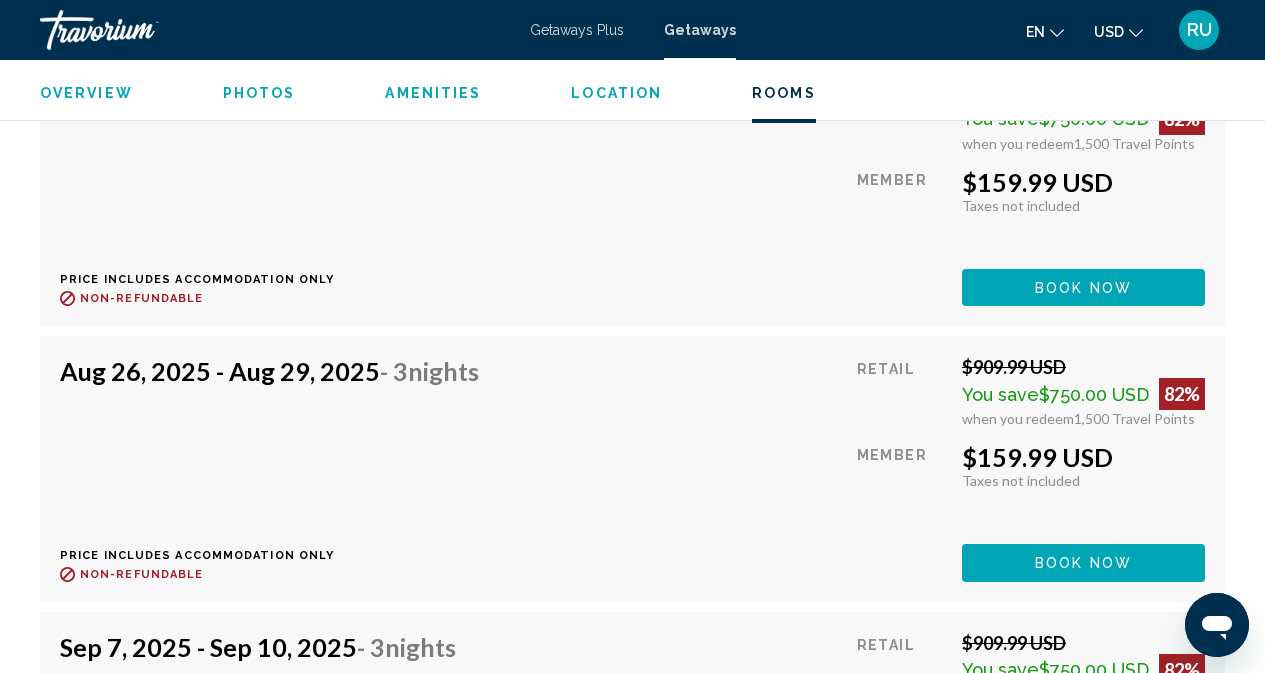 scroll, scrollTop: 4899, scrollLeft: 0, axis: vertical 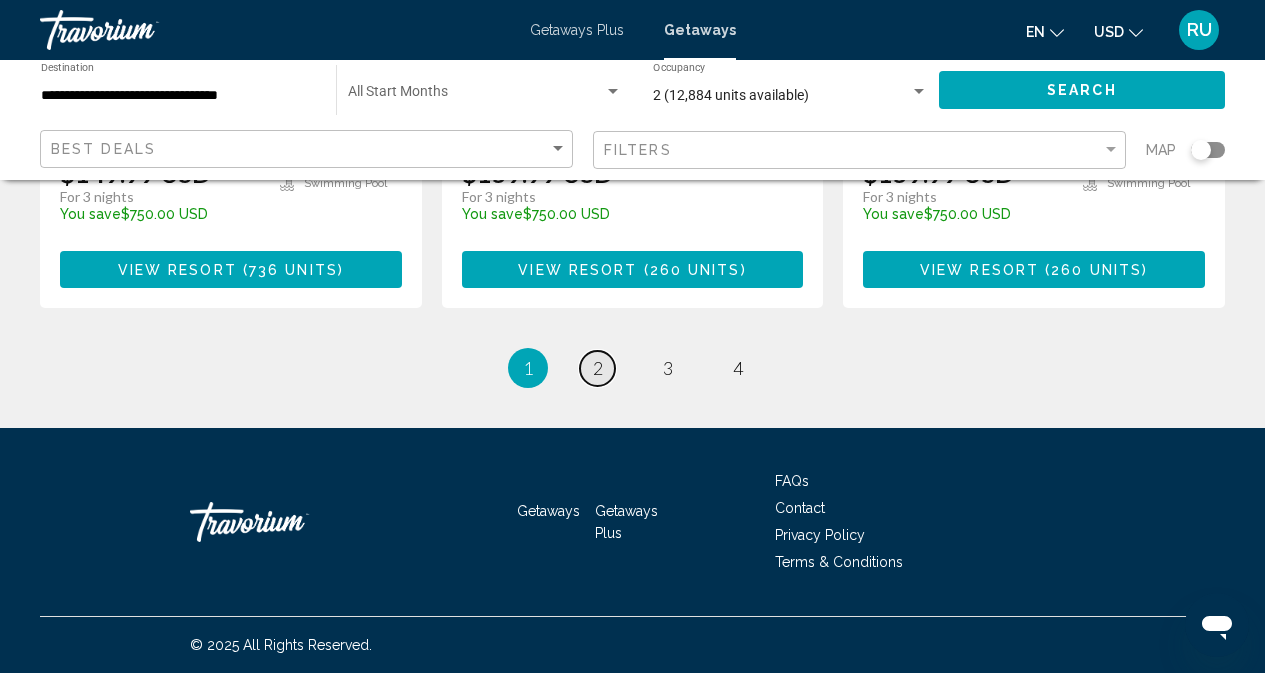 click on "2" at bounding box center (598, 368) 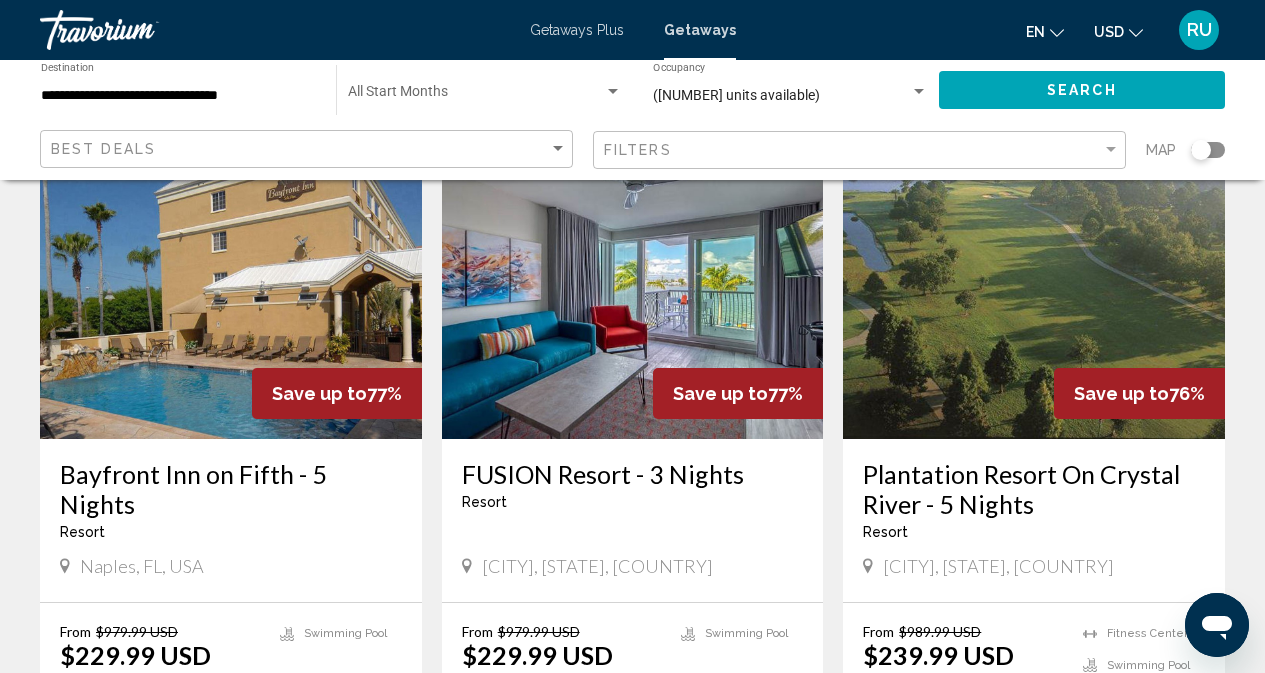 scroll, scrollTop: 200, scrollLeft: 0, axis: vertical 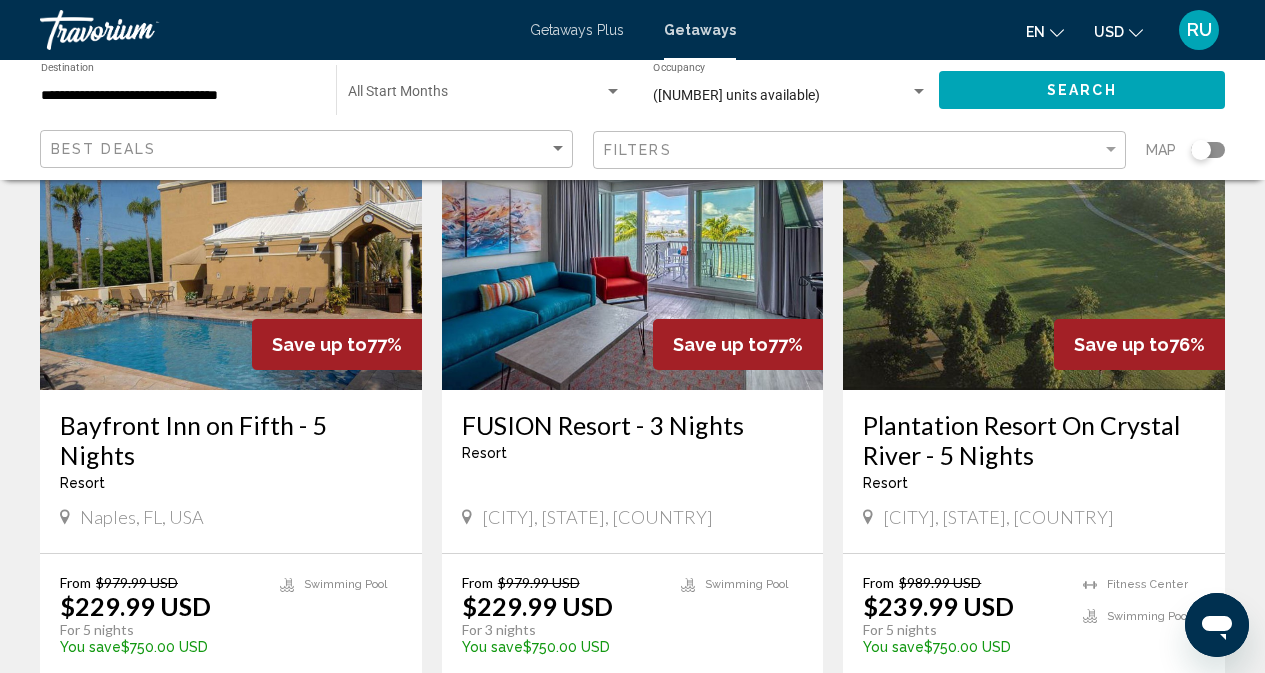 click at bounding box center (633, 230) 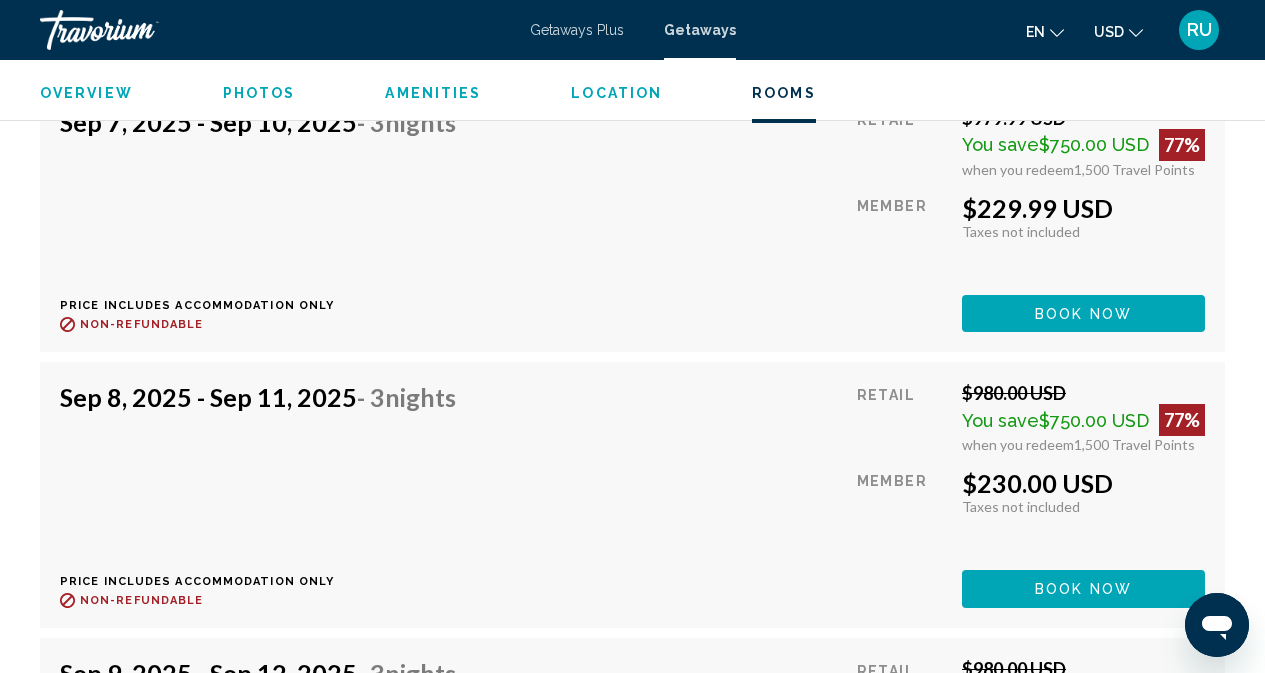 scroll, scrollTop: 3499, scrollLeft: 0, axis: vertical 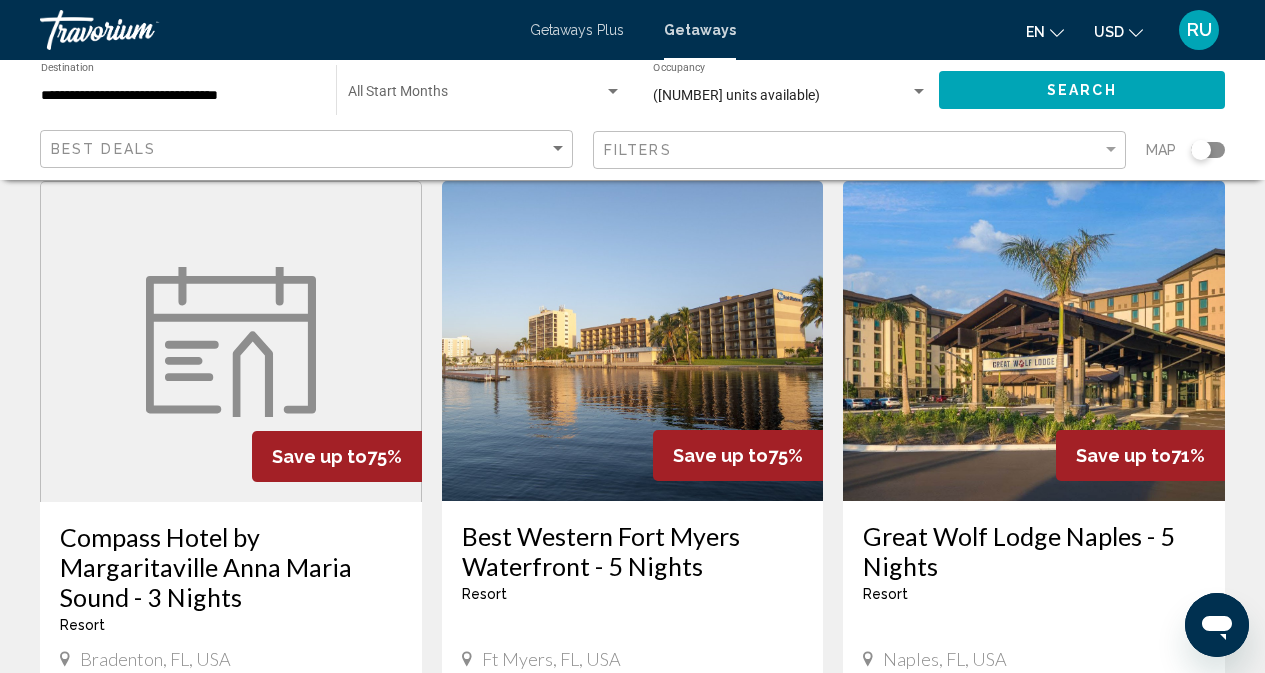 click at bounding box center (231, 342) 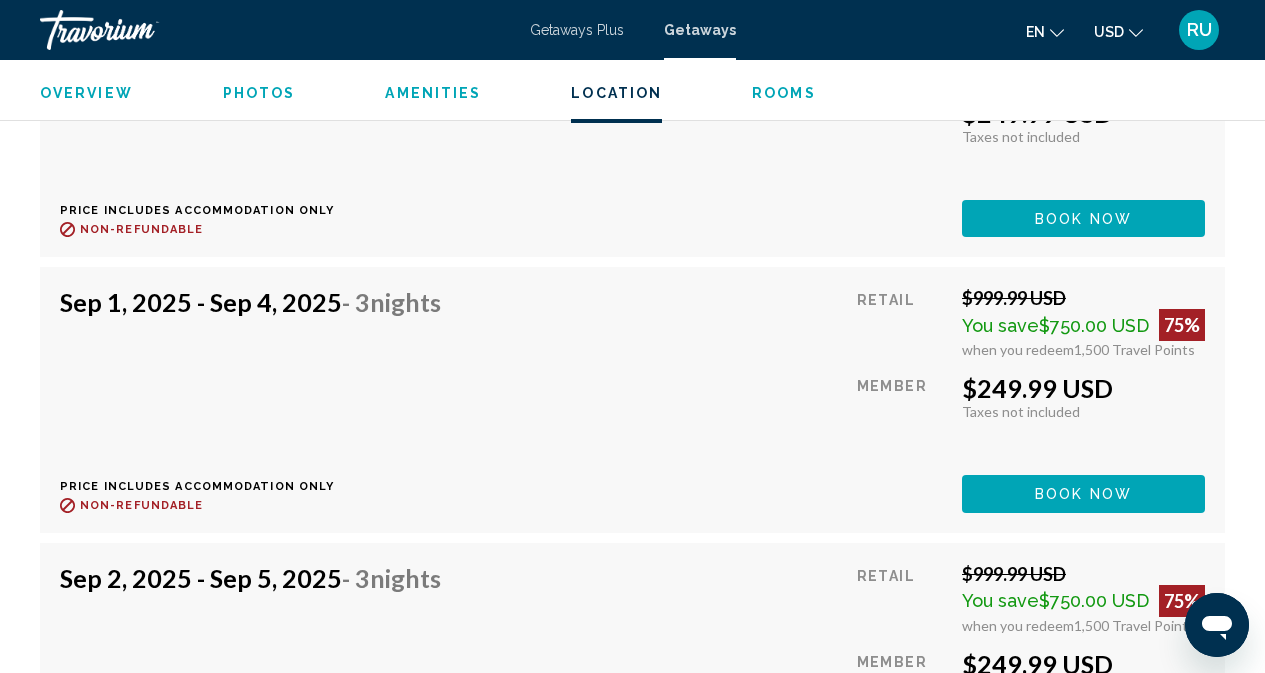 scroll, scrollTop: 4399, scrollLeft: 0, axis: vertical 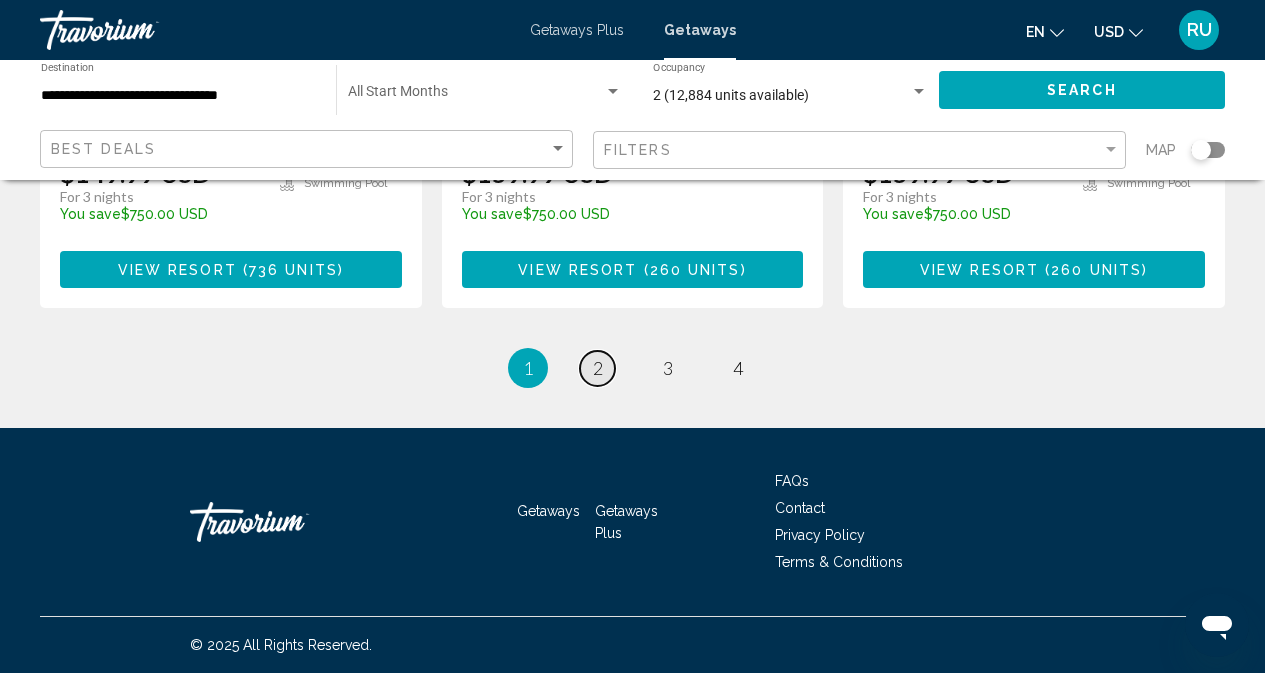 click on "page  2" at bounding box center (597, 368) 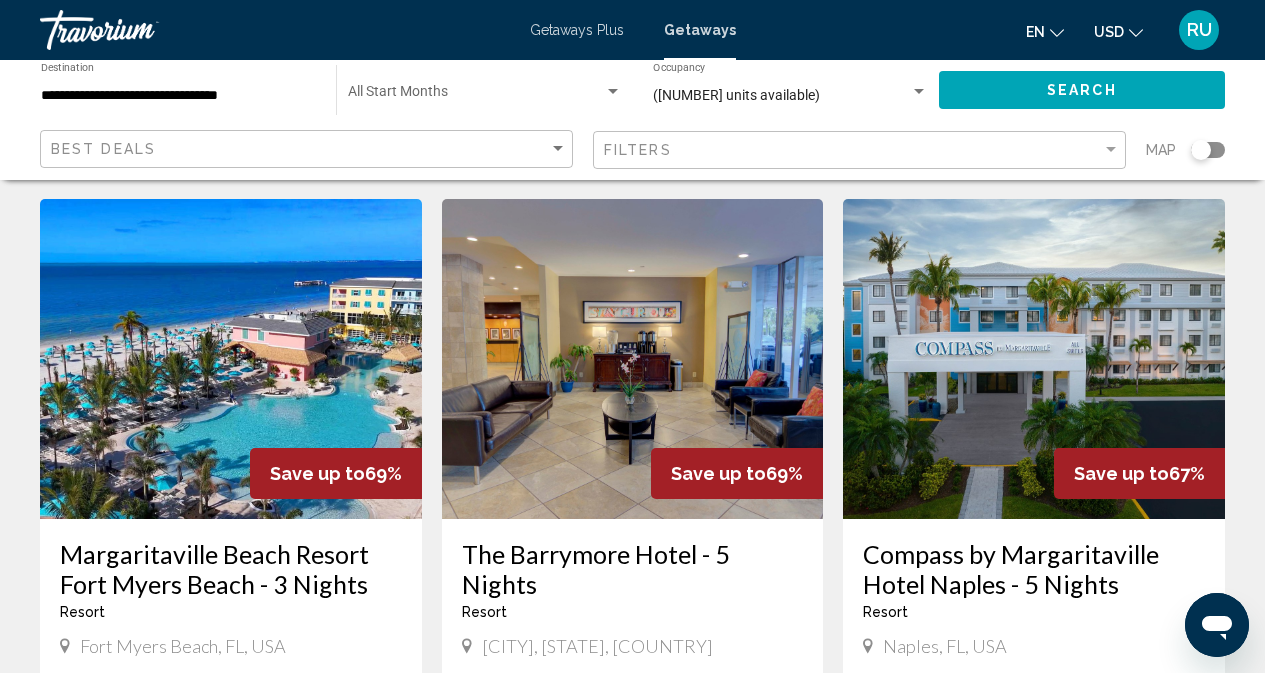 scroll, scrollTop: 1400, scrollLeft: 0, axis: vertical 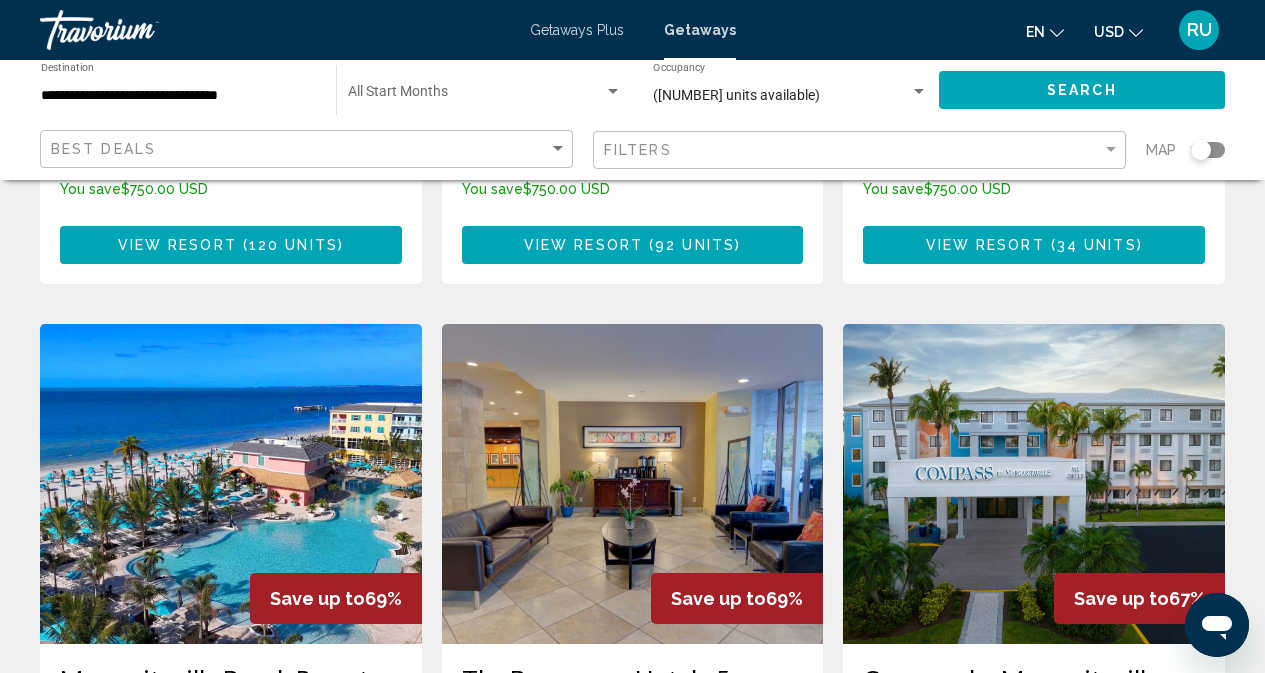 click at bounding box center (231, 484) 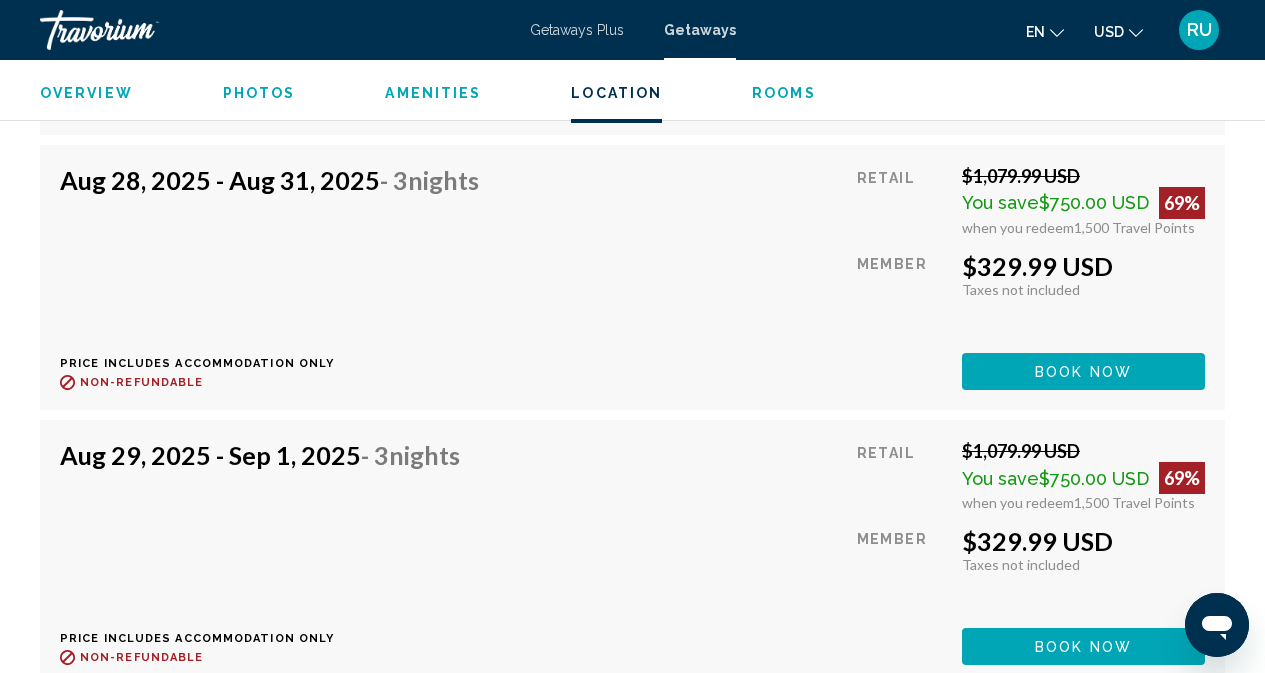 scroll, scrollTop: 5607, scrollLeft: 0, axis: vertical 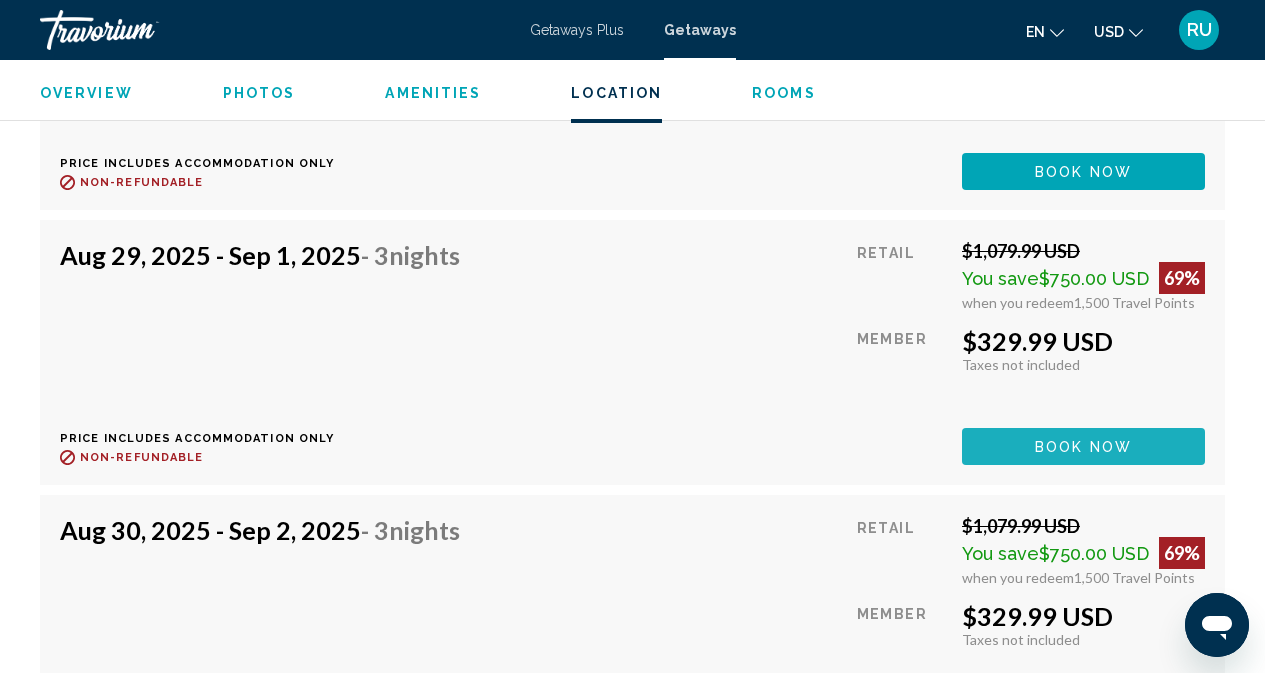 click on "Book now" at bounding box center [1083, 447] 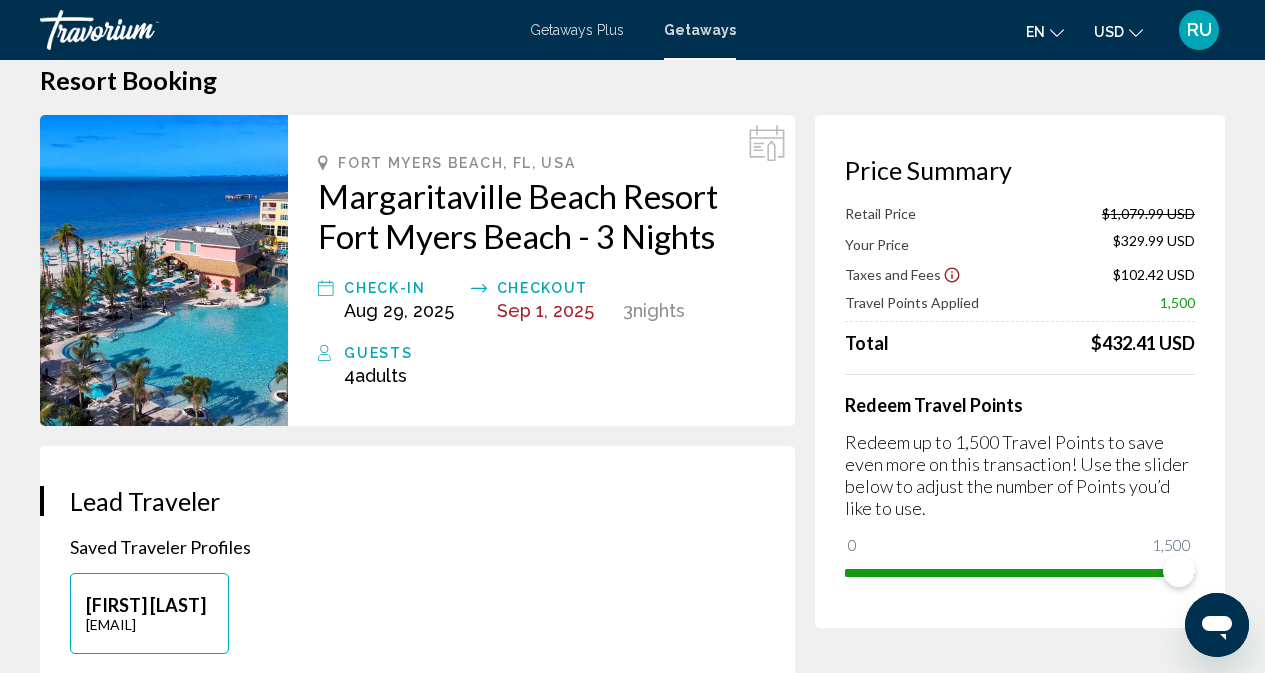 scroll, scrollTop: 0, scrollLeft: 0, axis: both 